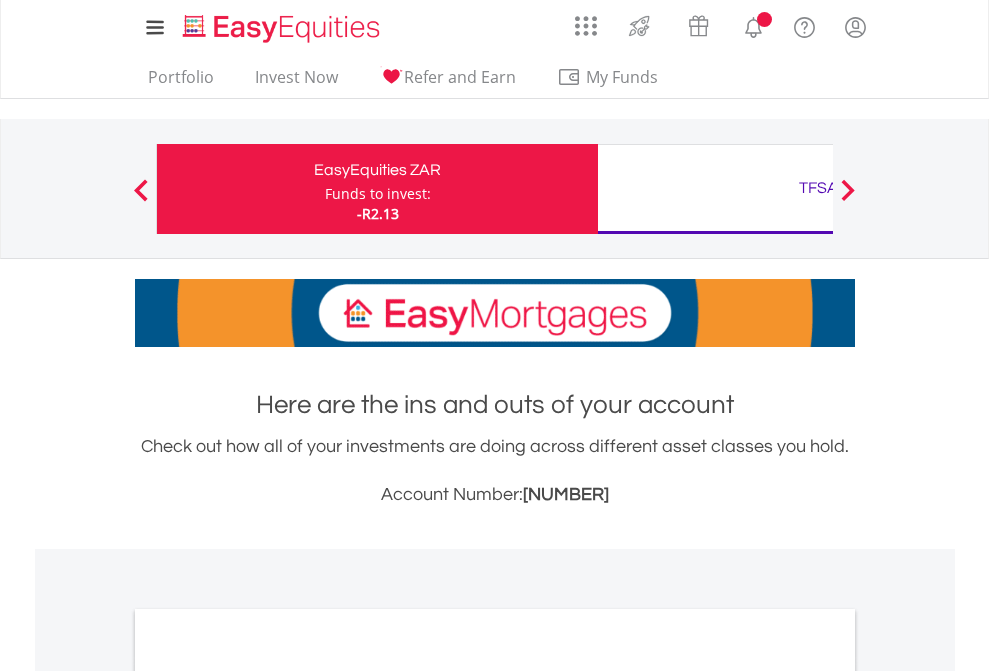 scroll, scrollTop: 0, scrollLeft: 0, axis: both 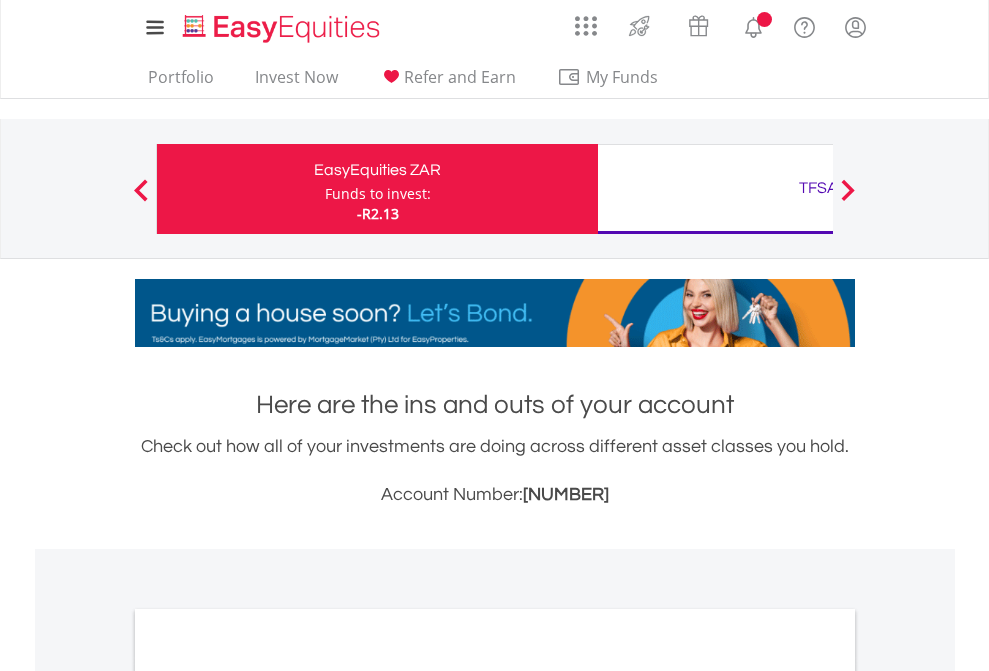click on "Funds to invest:" at bounding box center (378, 194) 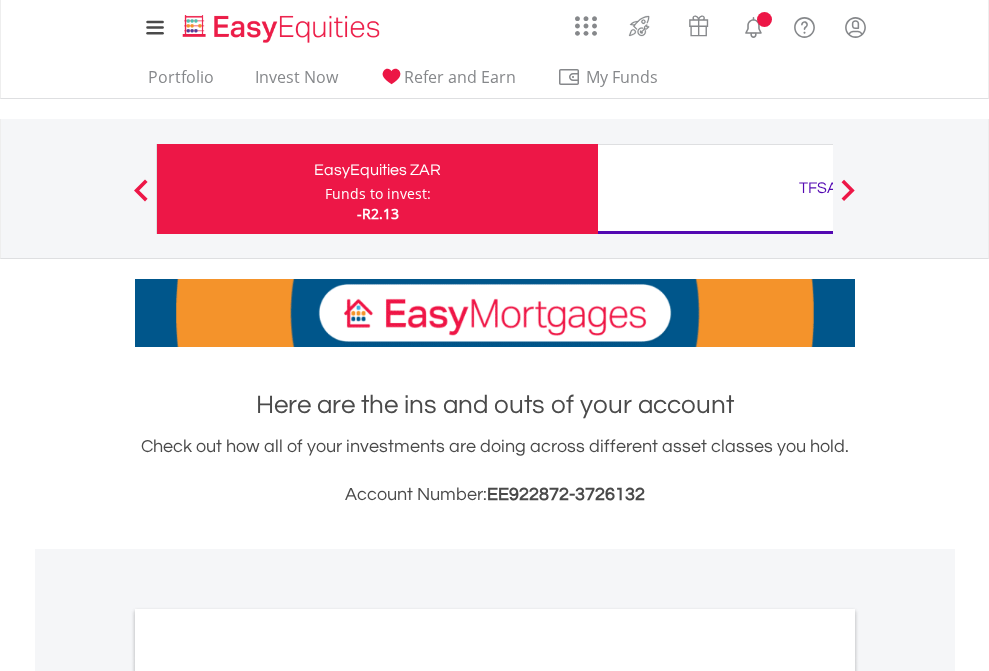 scroll, scrollTop: 0, scrollLeft: 0, axis: both 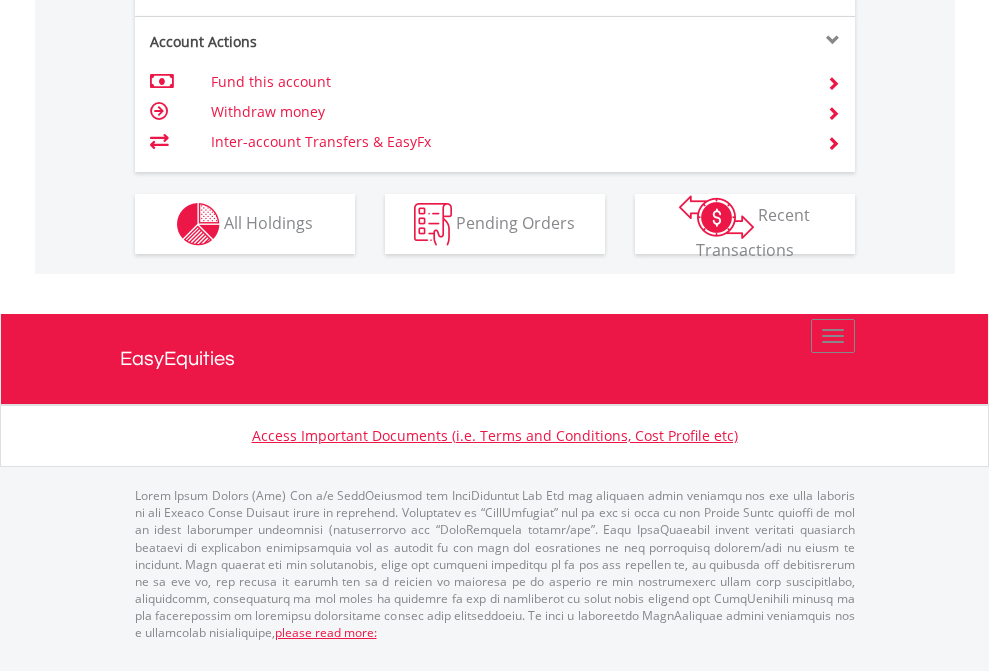 click on "Investment types" at bounding box center [706, -337] 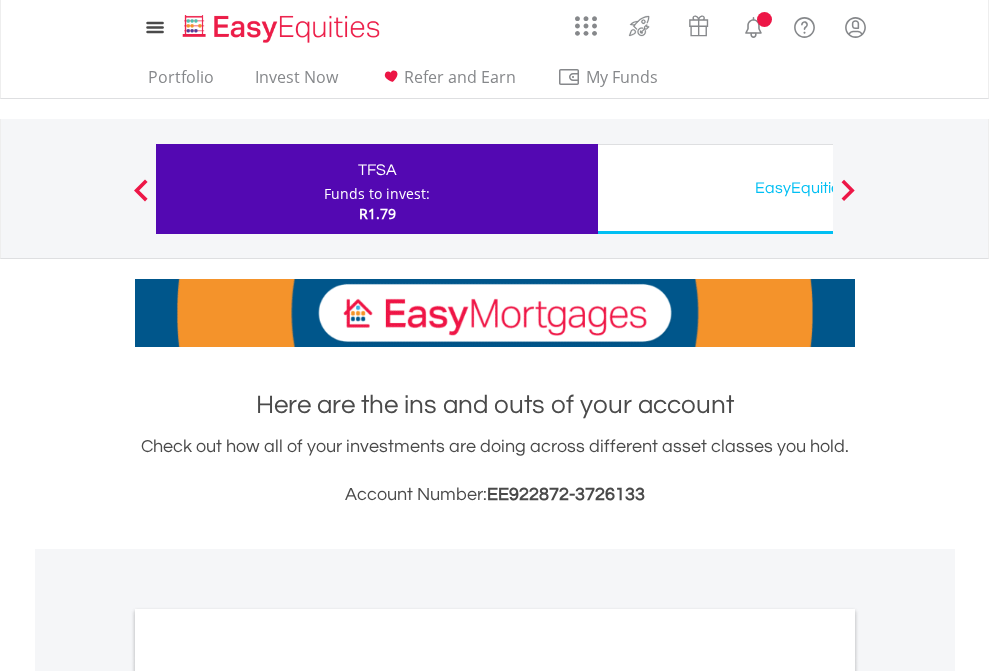 scroll, scrollTop: 0, scrollLeft: 0, axis: both 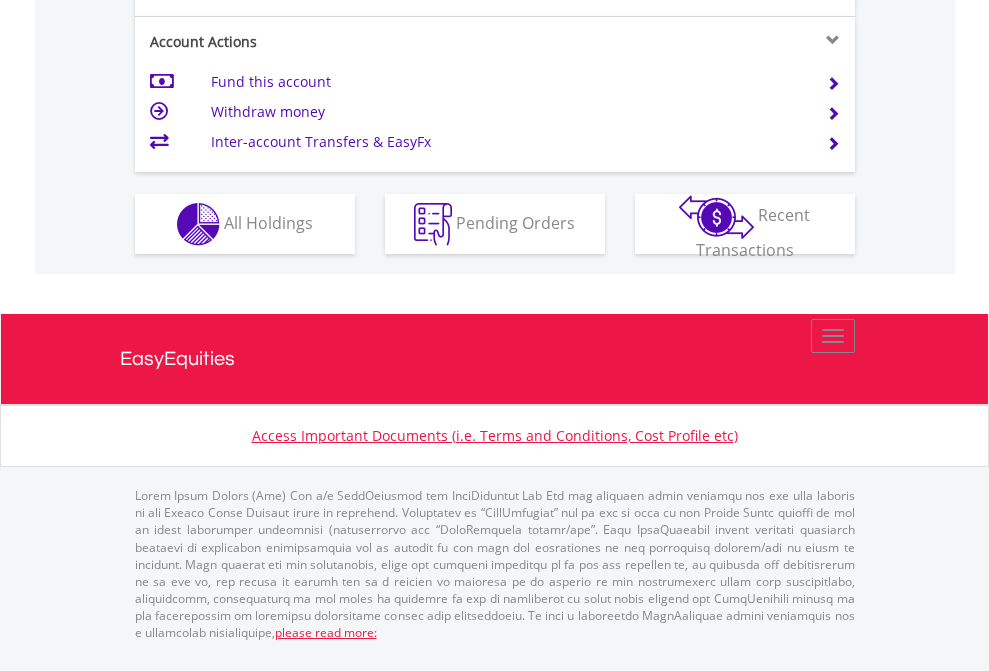click on "Investment types" at bounding box center [706, -337] 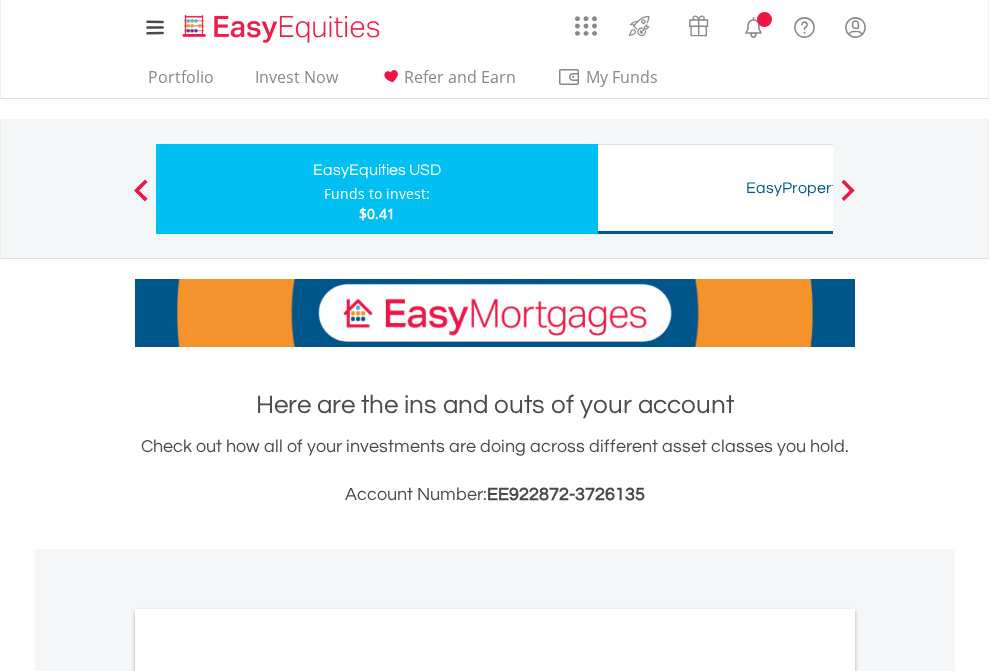 scroll, scrollTop: 0, scrollLeft: 0, axis: both 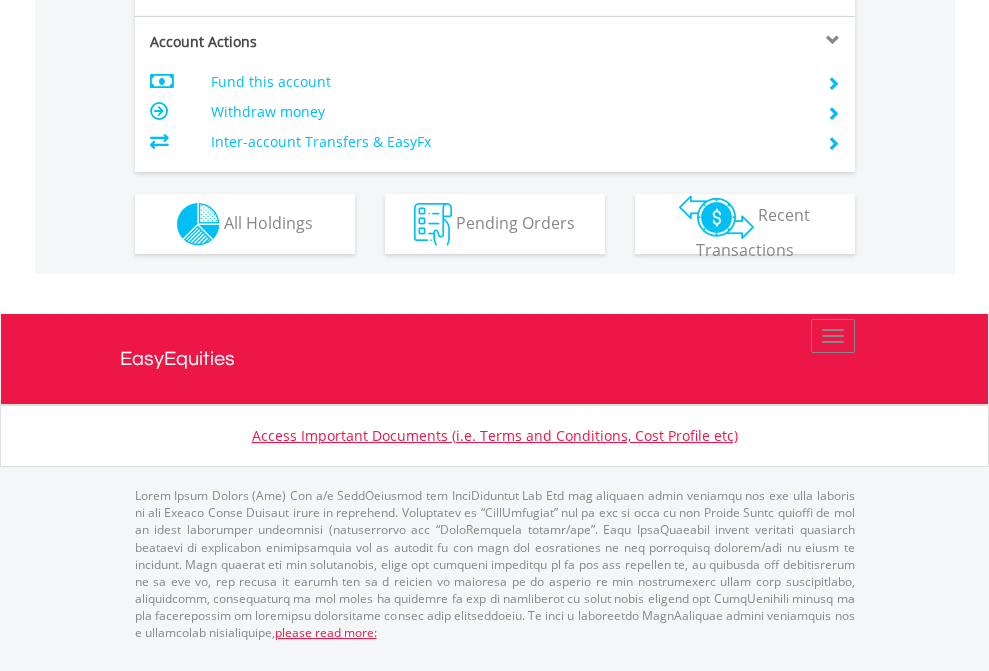 click on "Investment types" at bounding box center (706, -337) 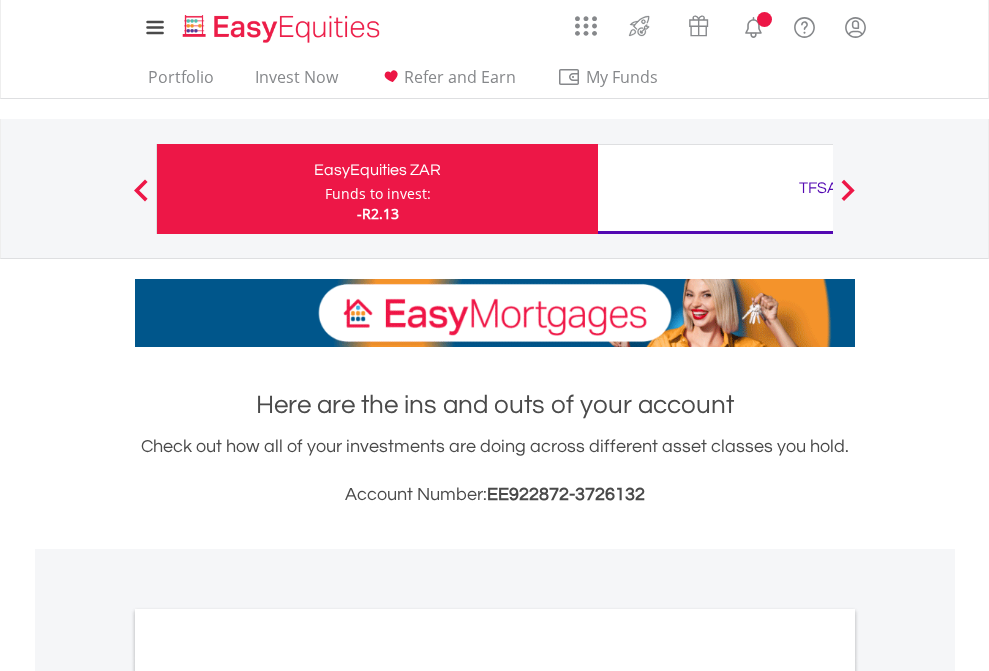 scroll, scrollTop: 1202, scrollLeft: 0, axis: vertical 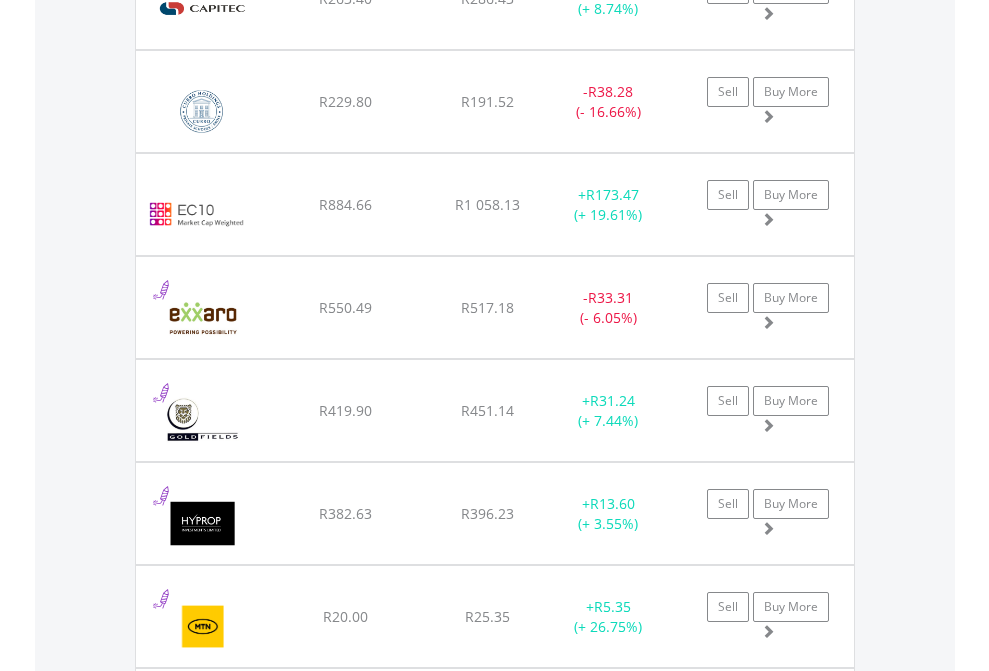 click on "TFSA" at bounding box center [818, -2156] 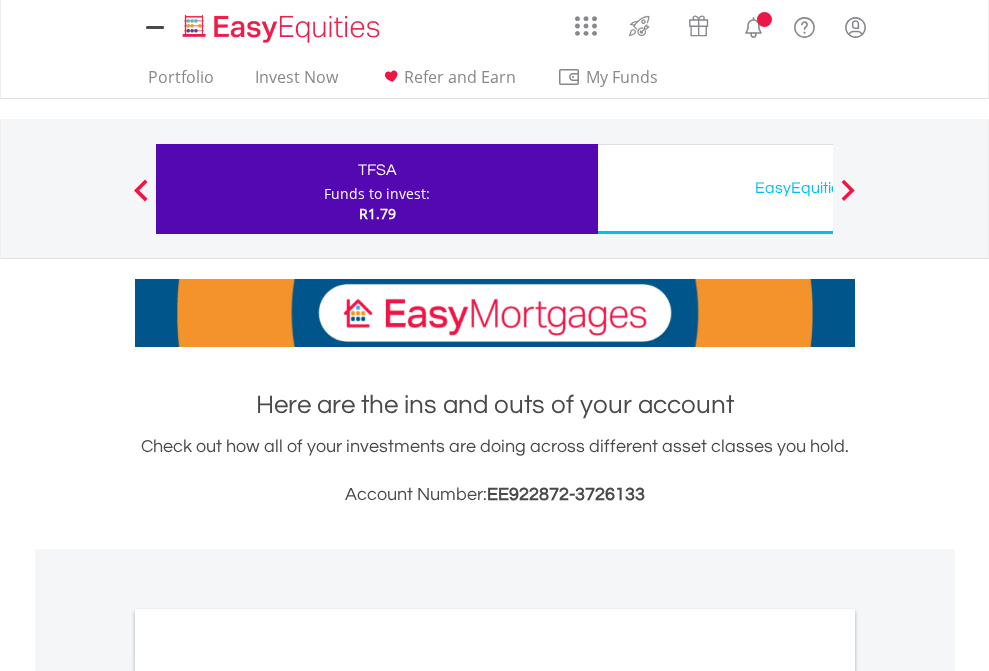 scroll, scrollTop: 0, scrollLeft: 0, axis: both 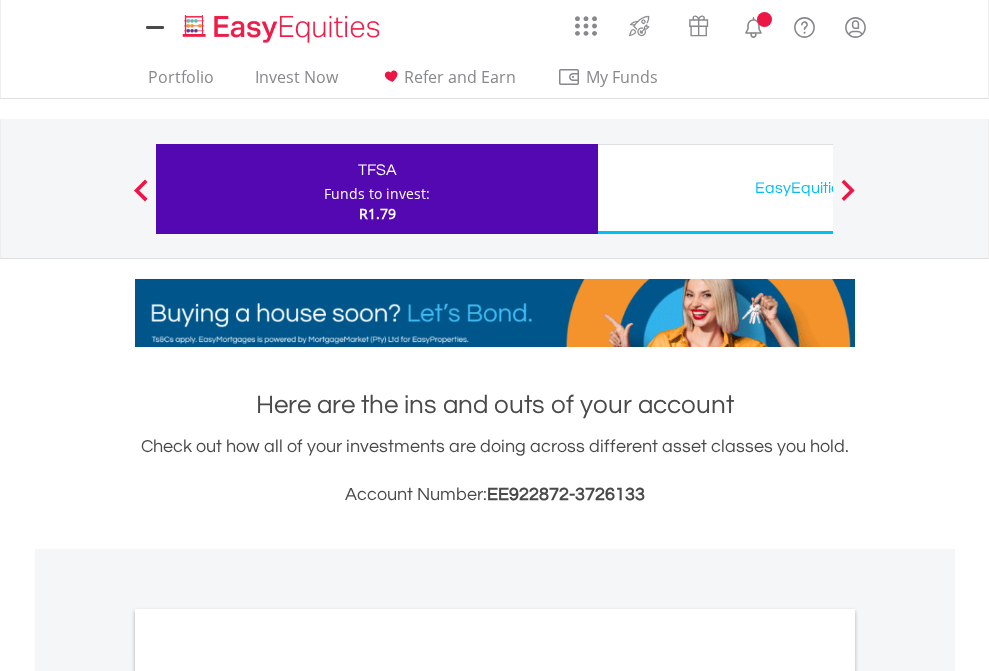 click on "All Holdings" at bounding box center (268, 1096) 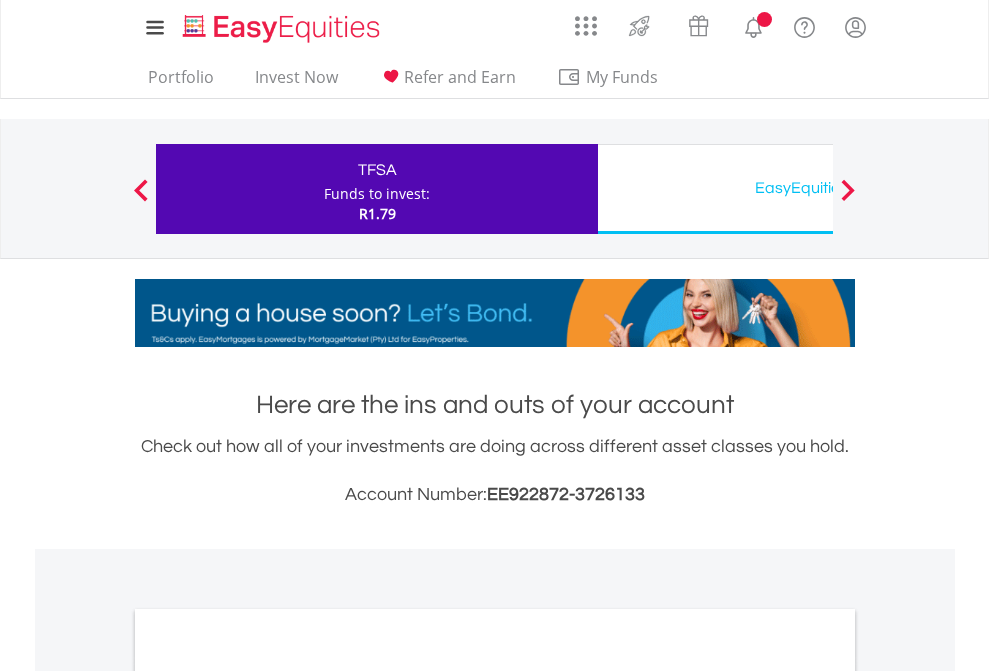 scroll, scrollTop: 1202, scrollLeft: 0, axis: vertical 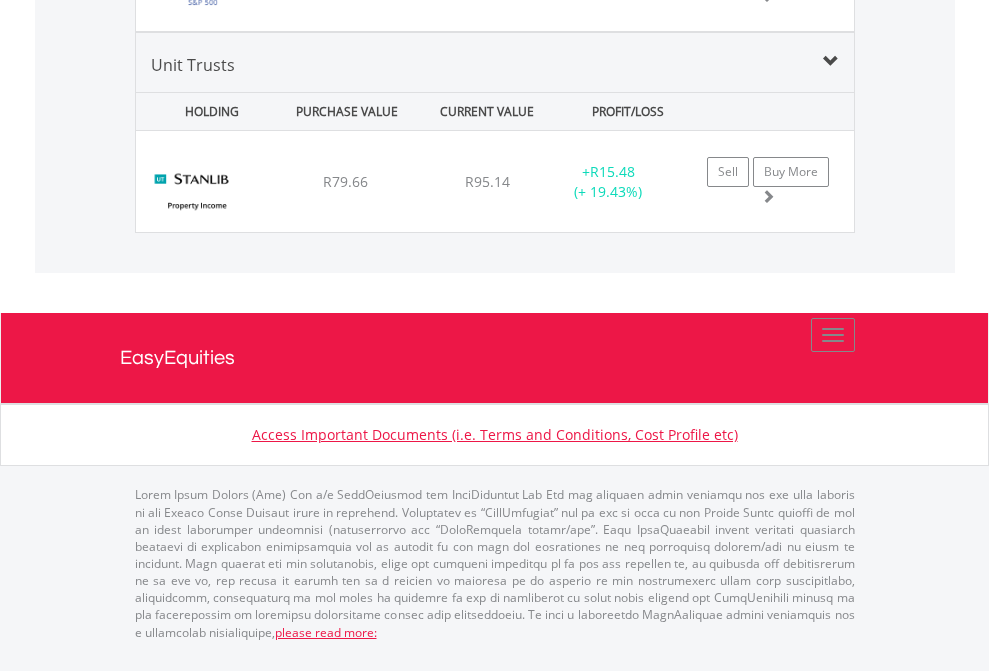 click on "EasyEquities USD" at bounding box center (818, -2071) 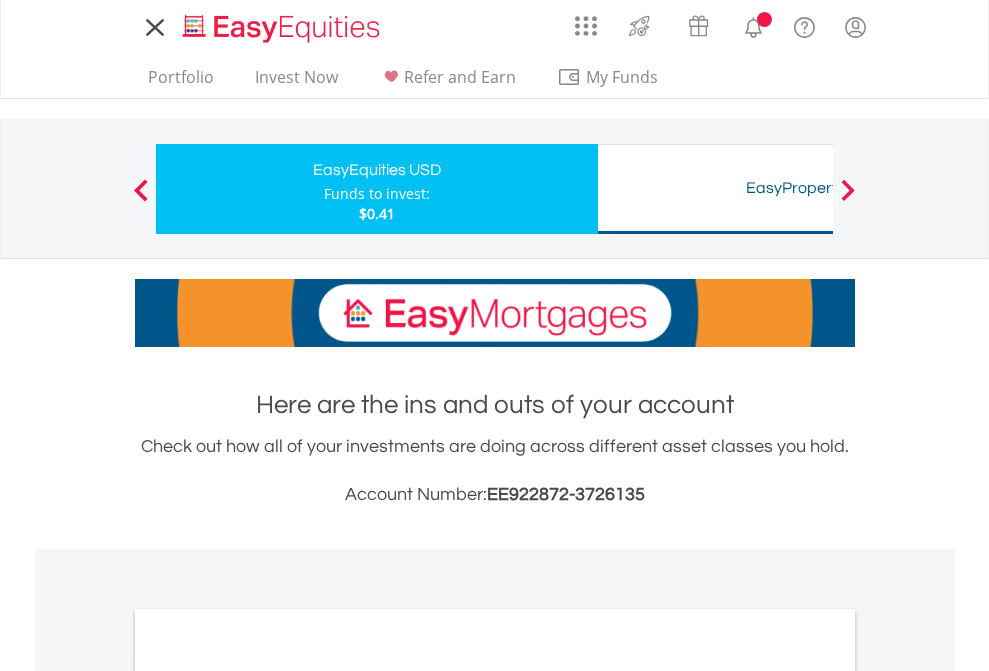 scroll, scrollTop: 0, scrollLeft: 0, axis: both 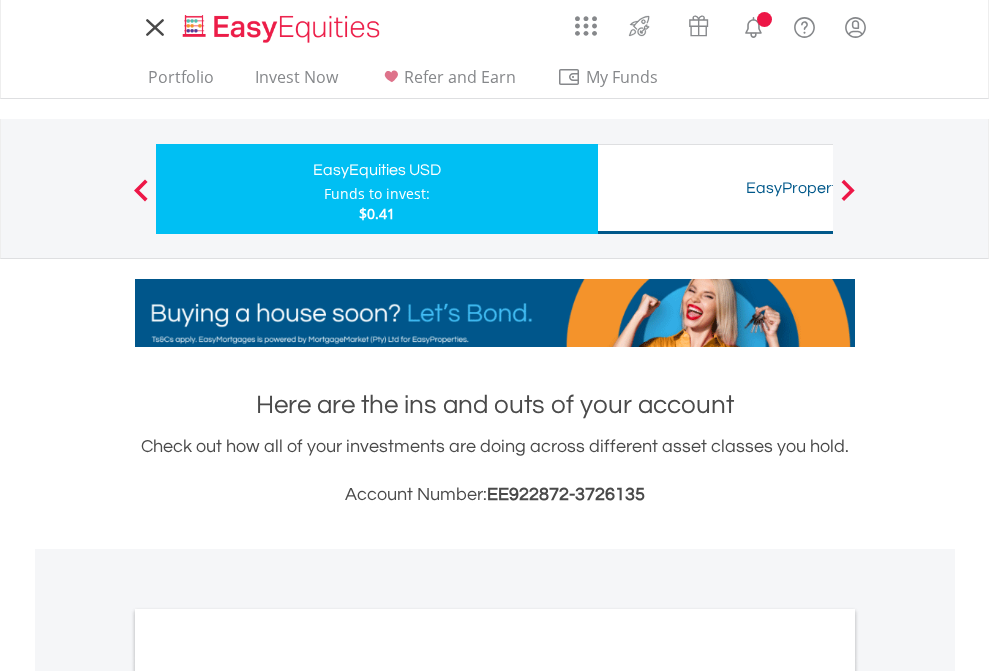 click on "All Holdings" at bounding box center (268, 1096) 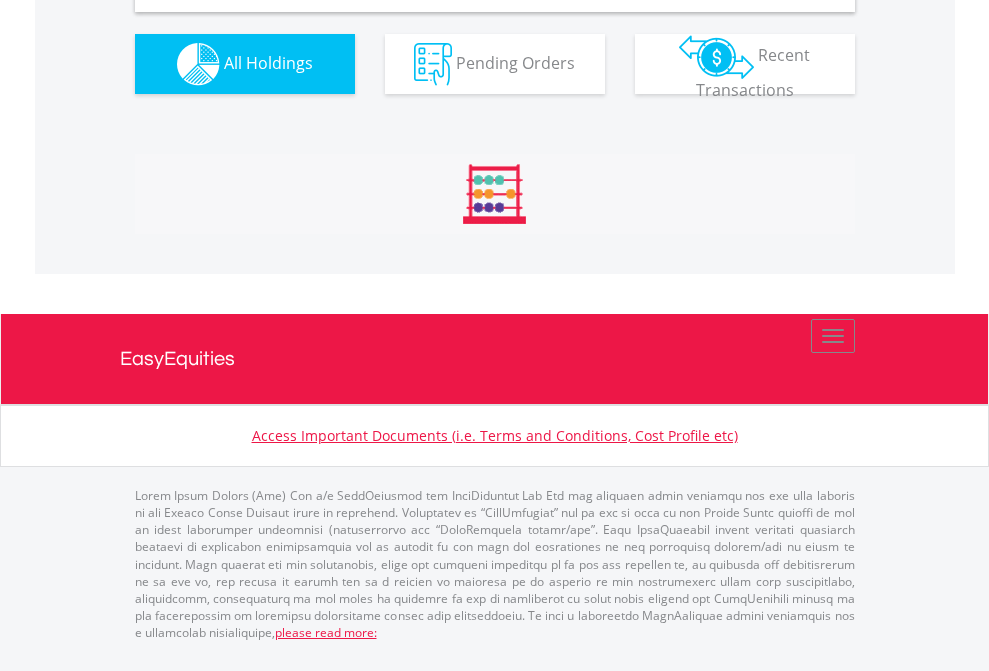 scroll, scrollTop: 1933, scrollLeft: 0, axis: vertical 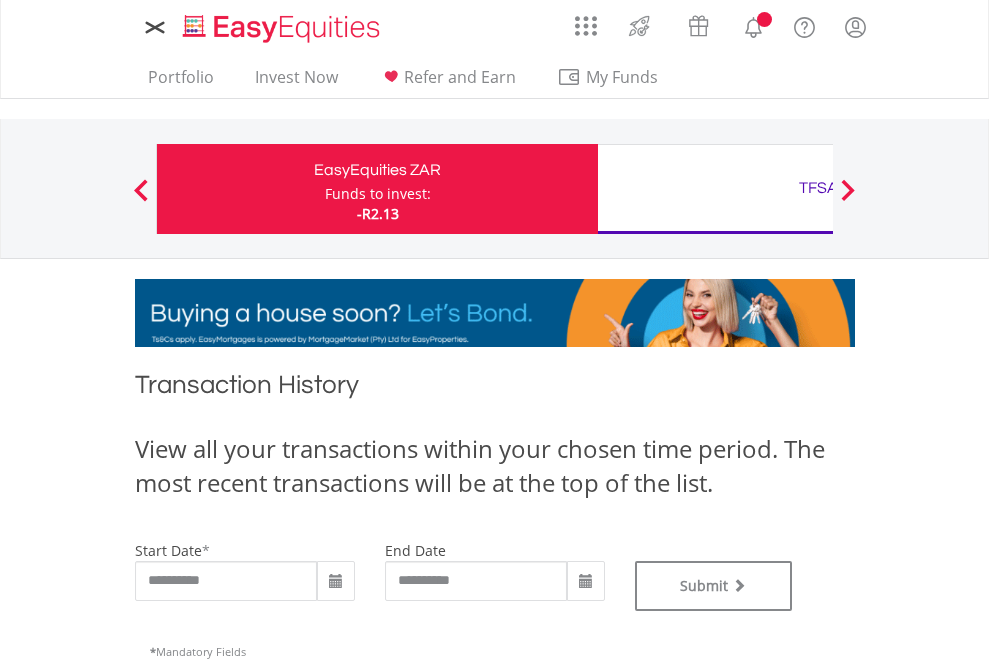 type on "**********" 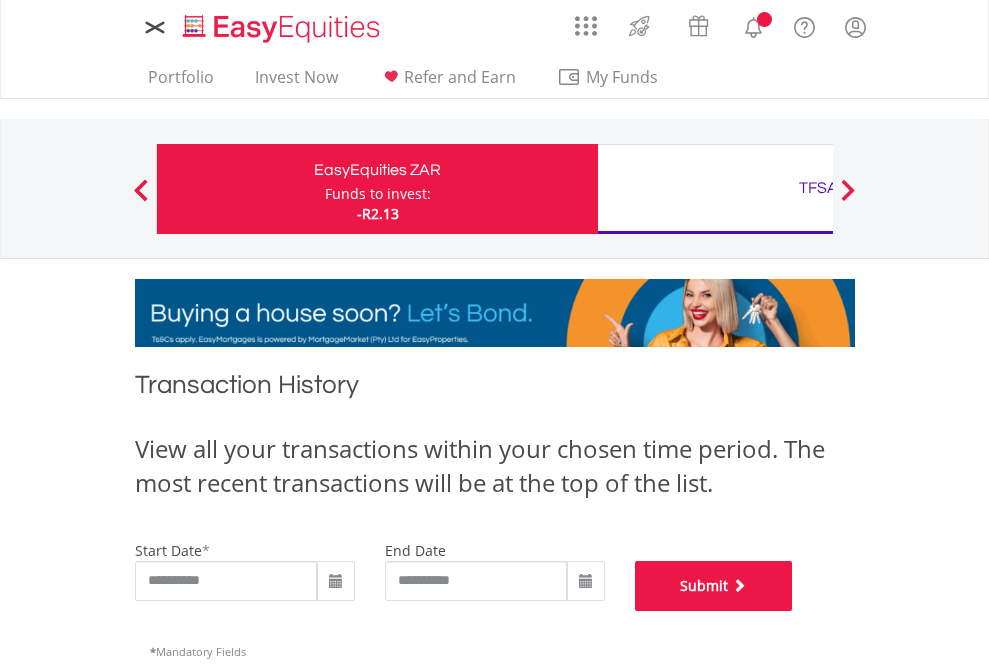 click on "Submit" at bounding box center [714, 586] 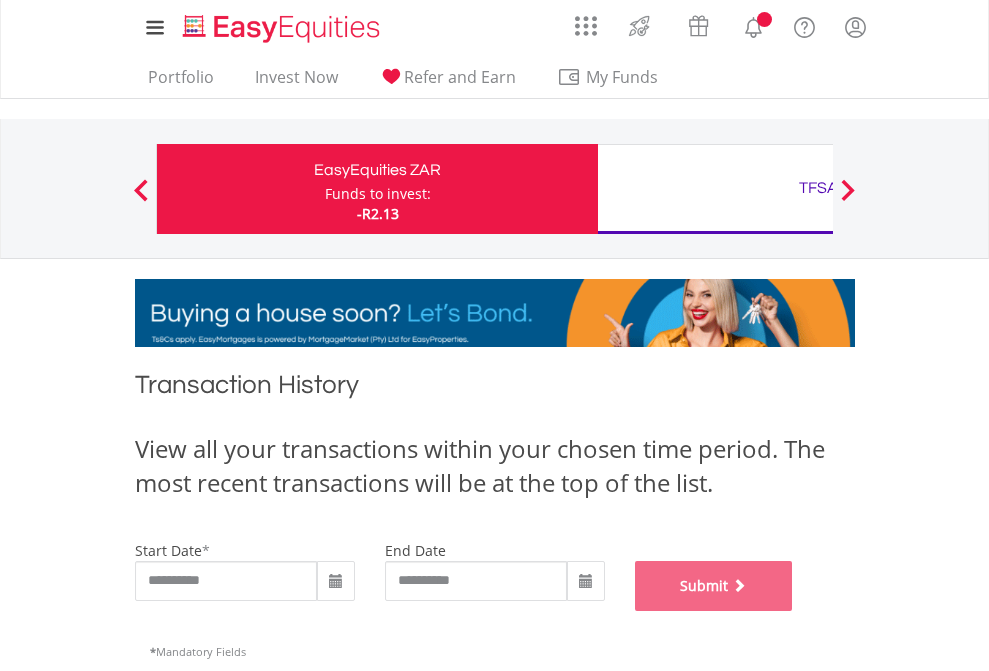 scroll, scrollTop: 811, scrollLeft: 0, axis: vertical 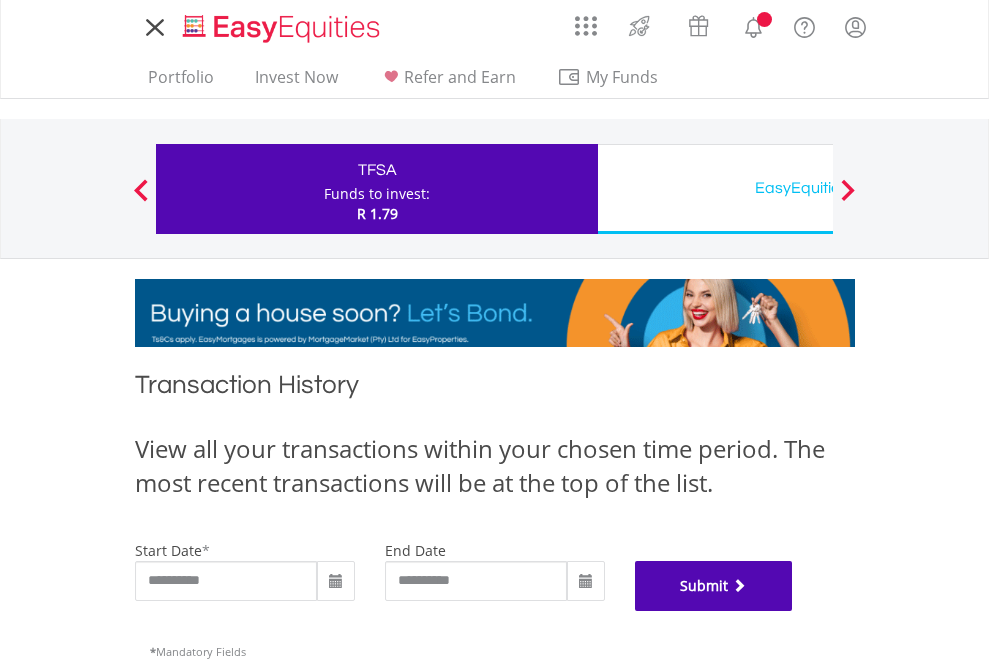 click on "Submit" at bounding box center [714, 586] 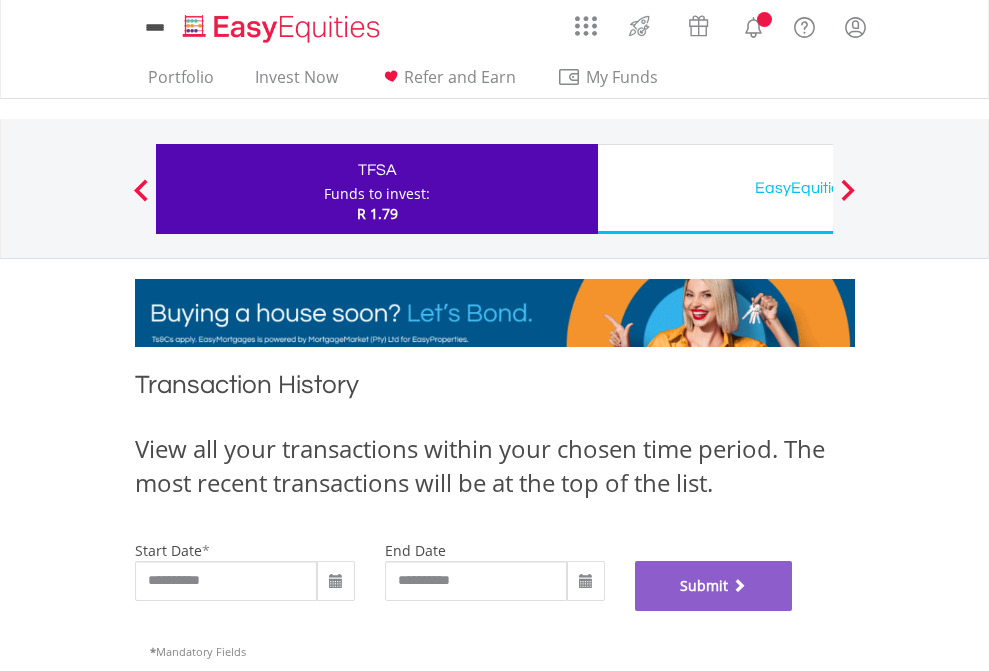 scroll, scrollTop: 811, scrollLeft: 0, axis: vertical 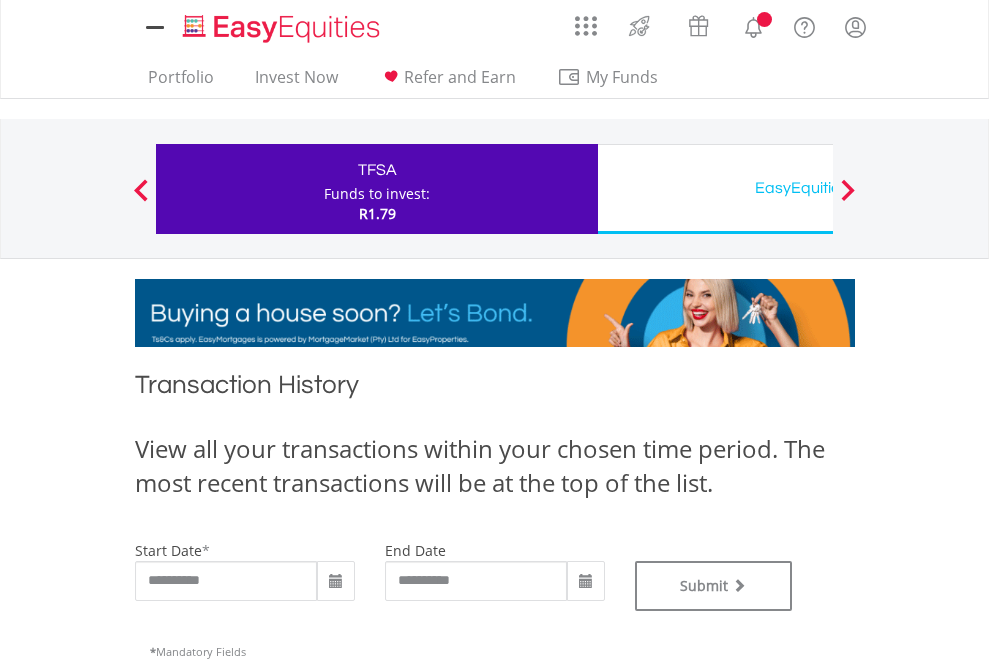 click on "EasyEquities USD" at bounding box center (818, 188) 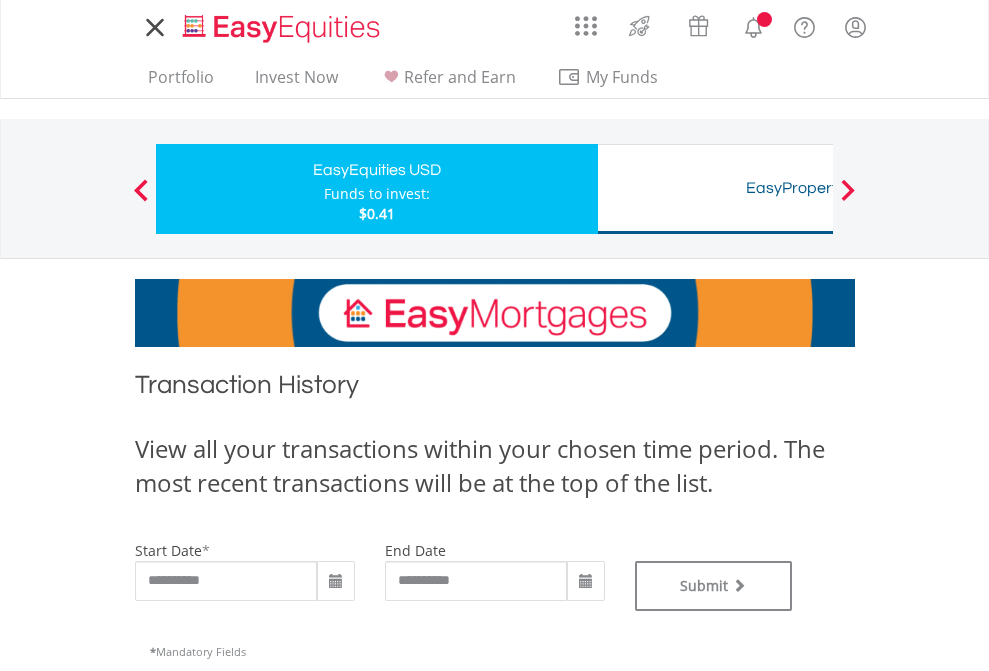 scroll, scrollTop: 0, scrollLeft: 0, axis: both 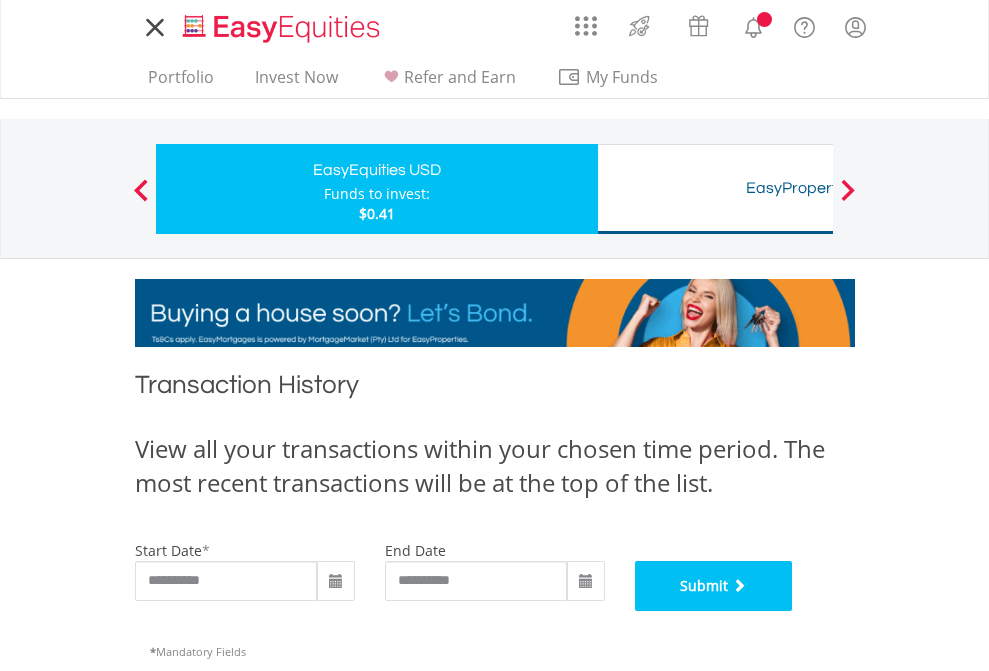 click on "Submit" at bounding box center (714, 586) 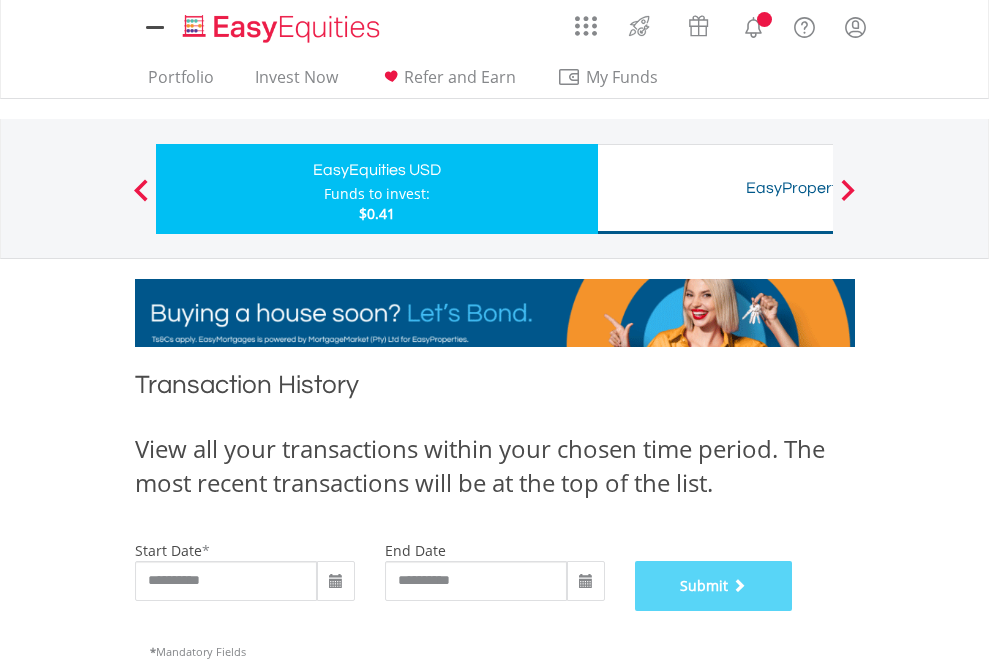 scroll, scrollTop: 811, scrollLeft: 0, axis: vertical 